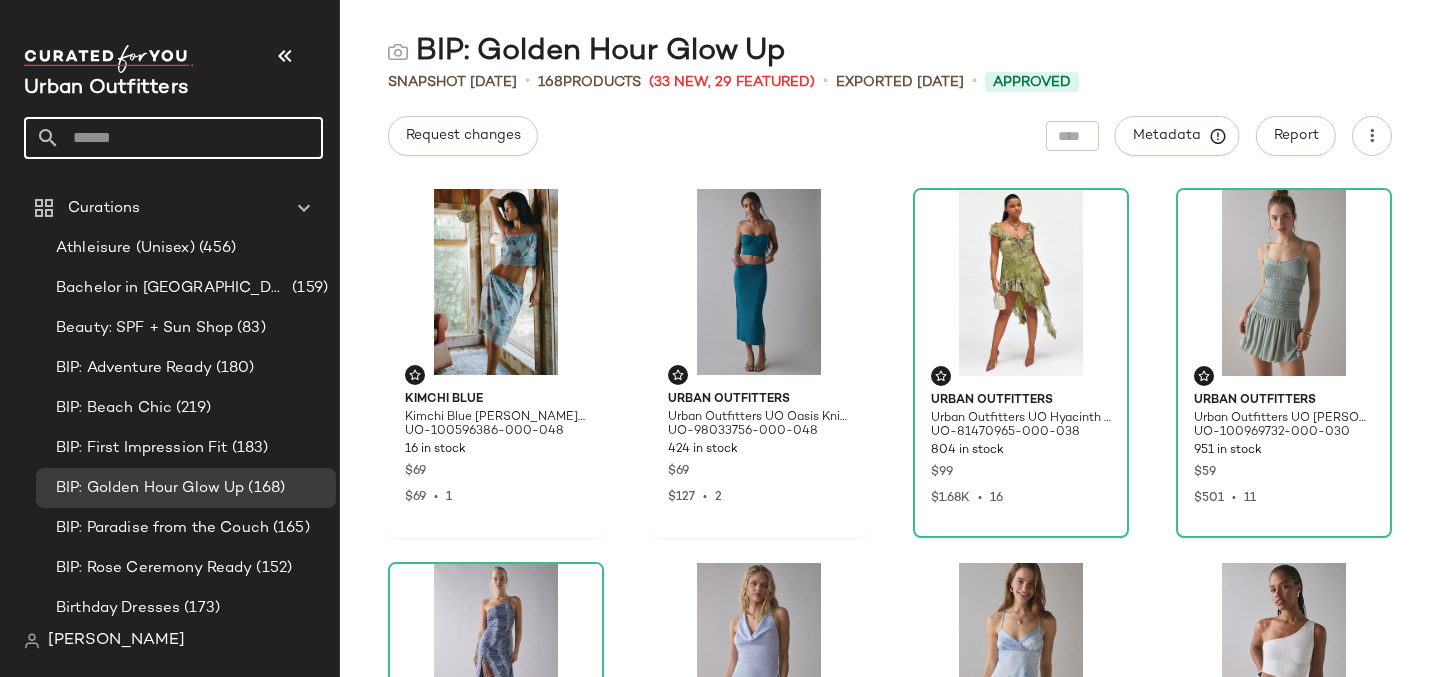 scroll, scrollTop: 0, scrollLeft: 0, axis: both 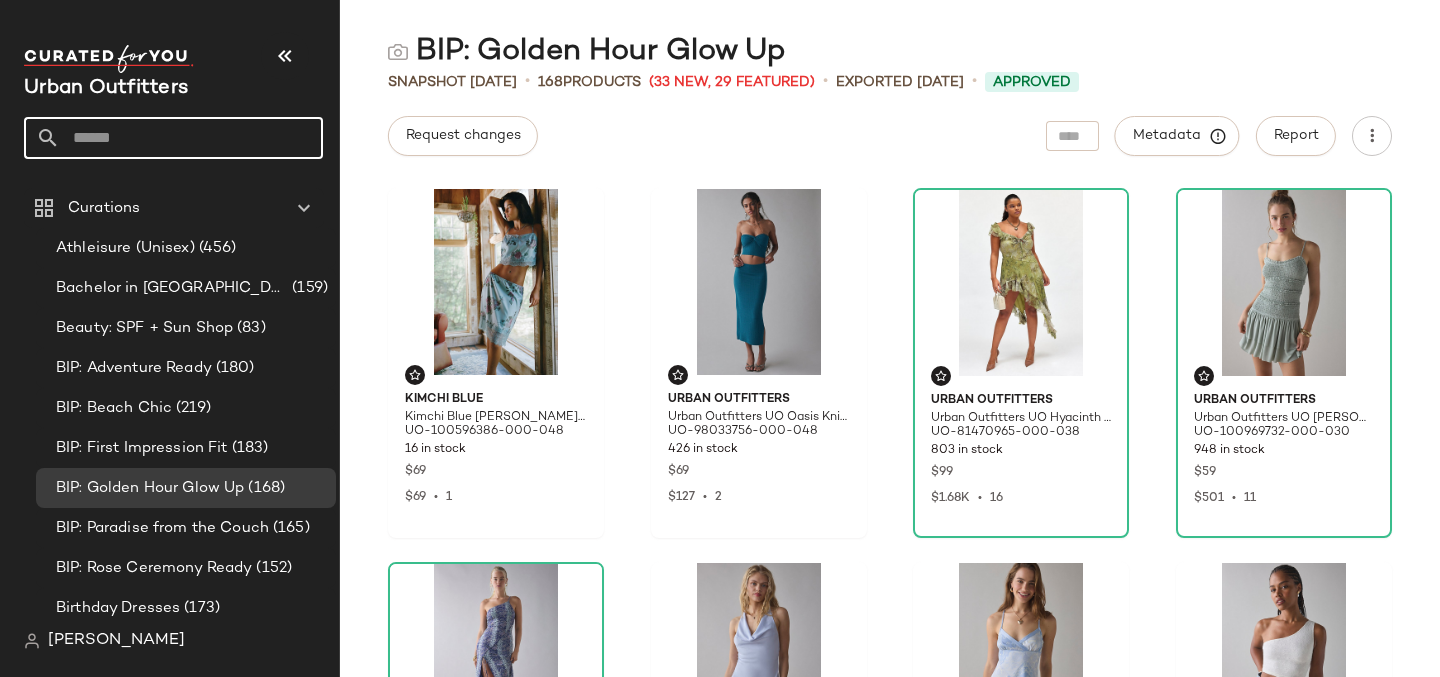 click 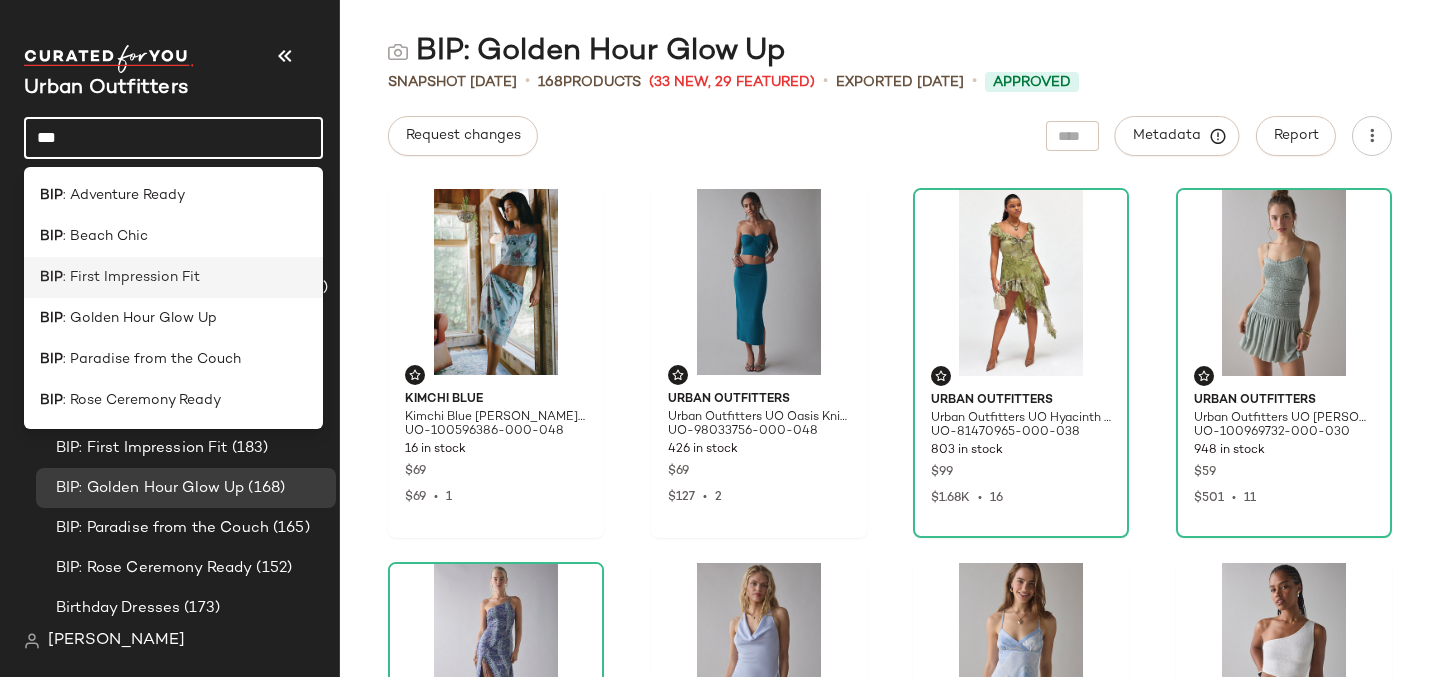 type on "***" 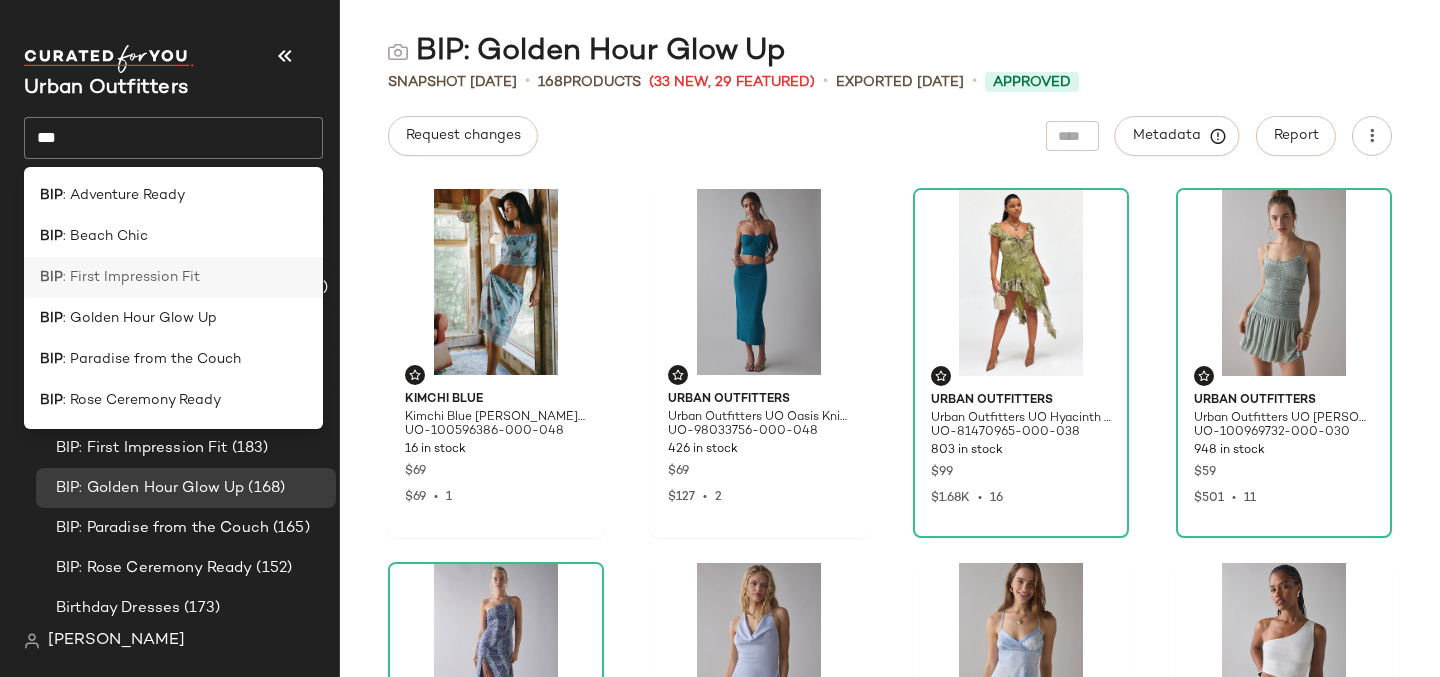 click on ": First Impression Fit" at bounding box center [131, 277] 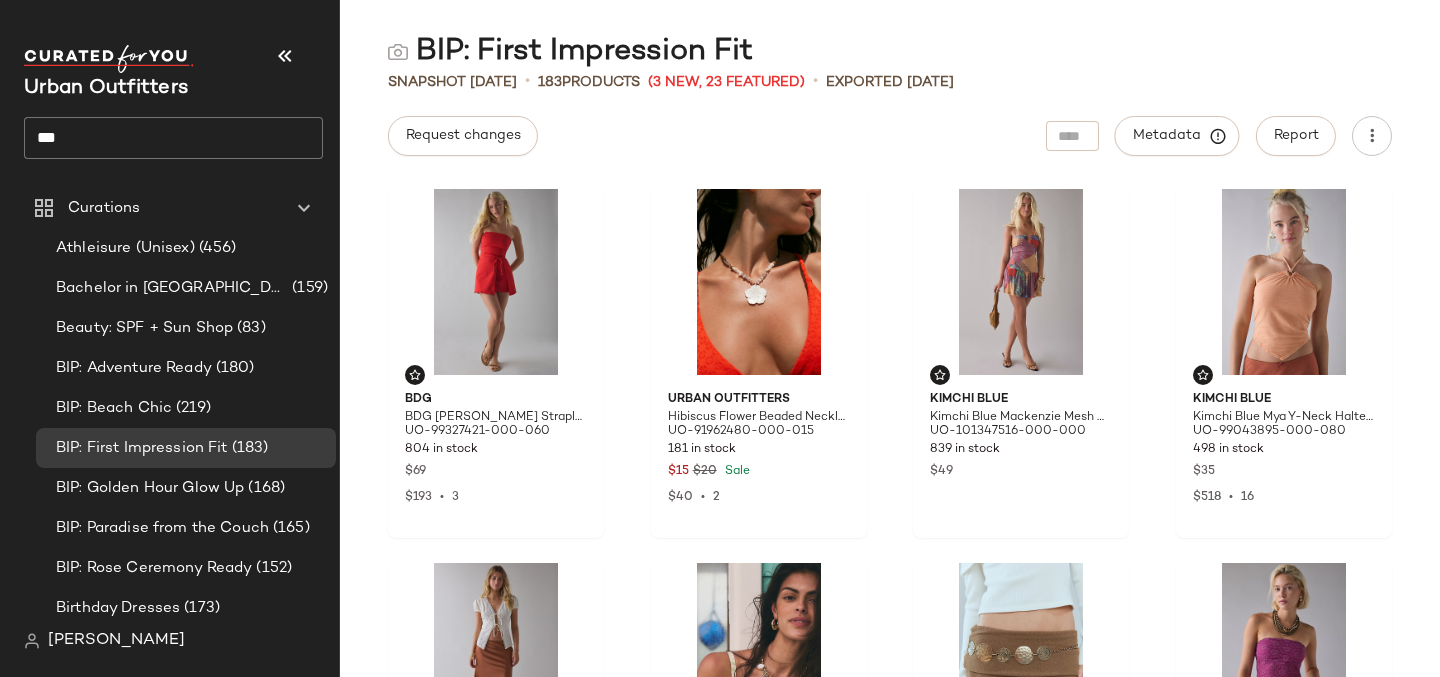 click on "***" 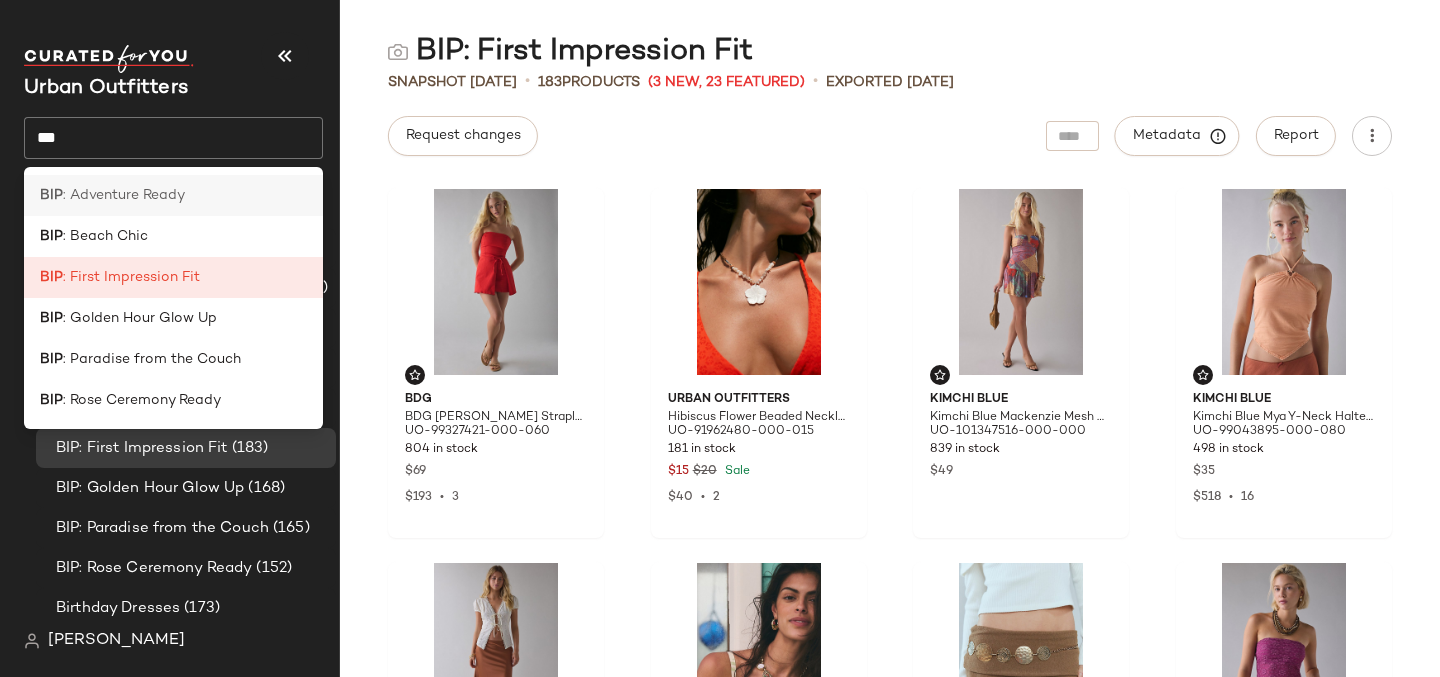 click on ": Adventure Ready" at bounding box center (124, 195) 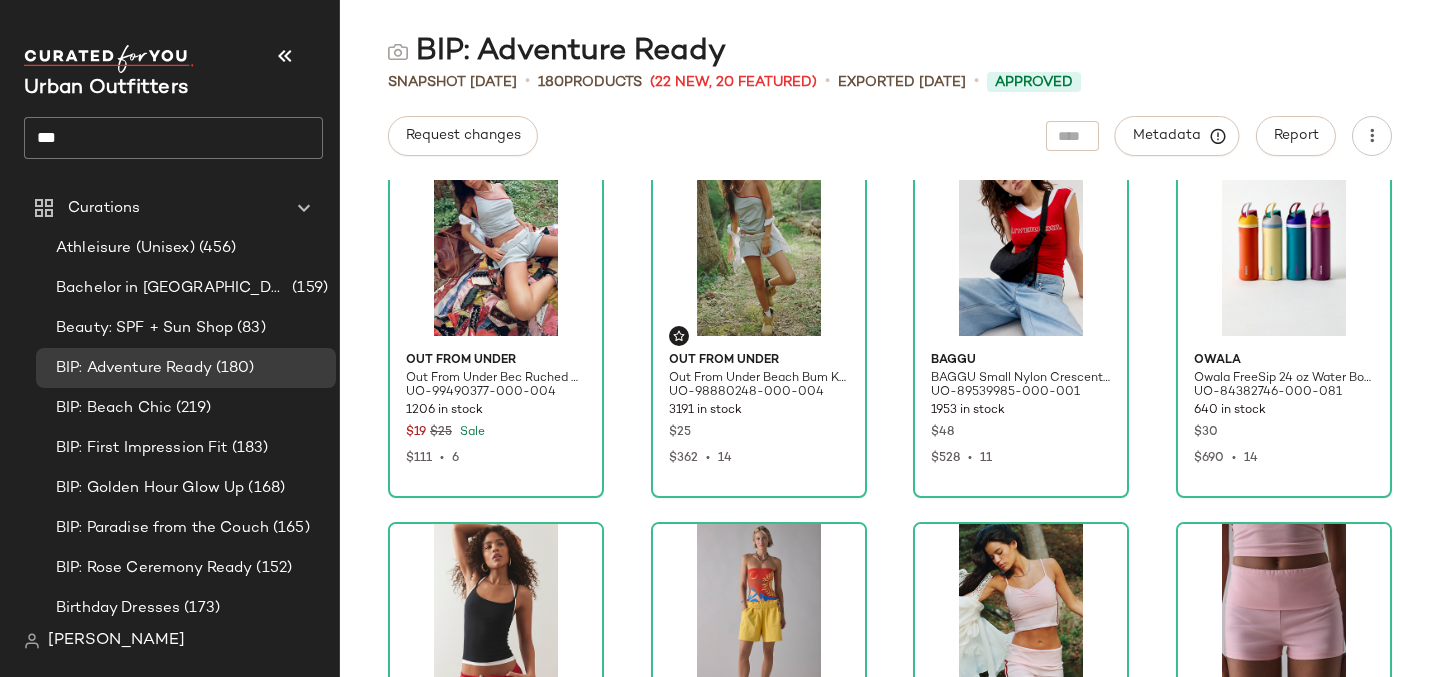 scroll, scrollTop: 0, scrollLeft: 0, axis: both 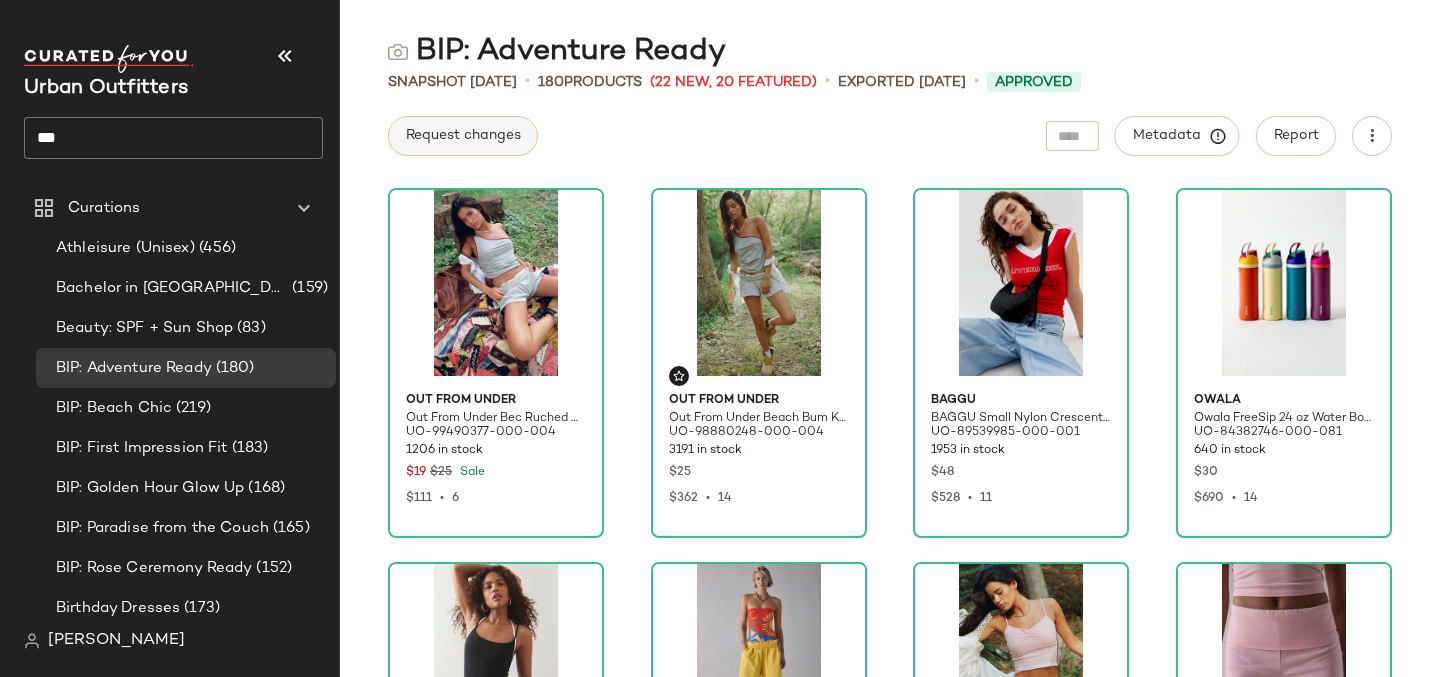 click on "Request changes" 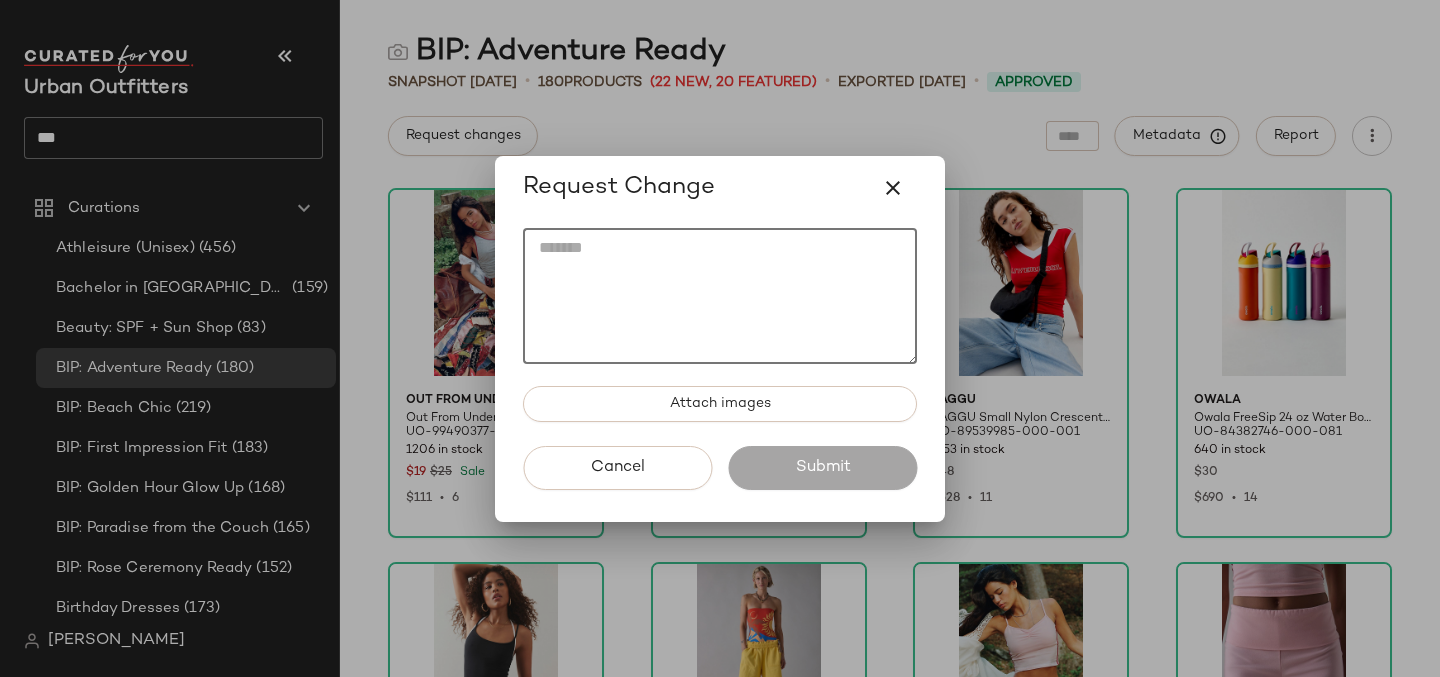 click 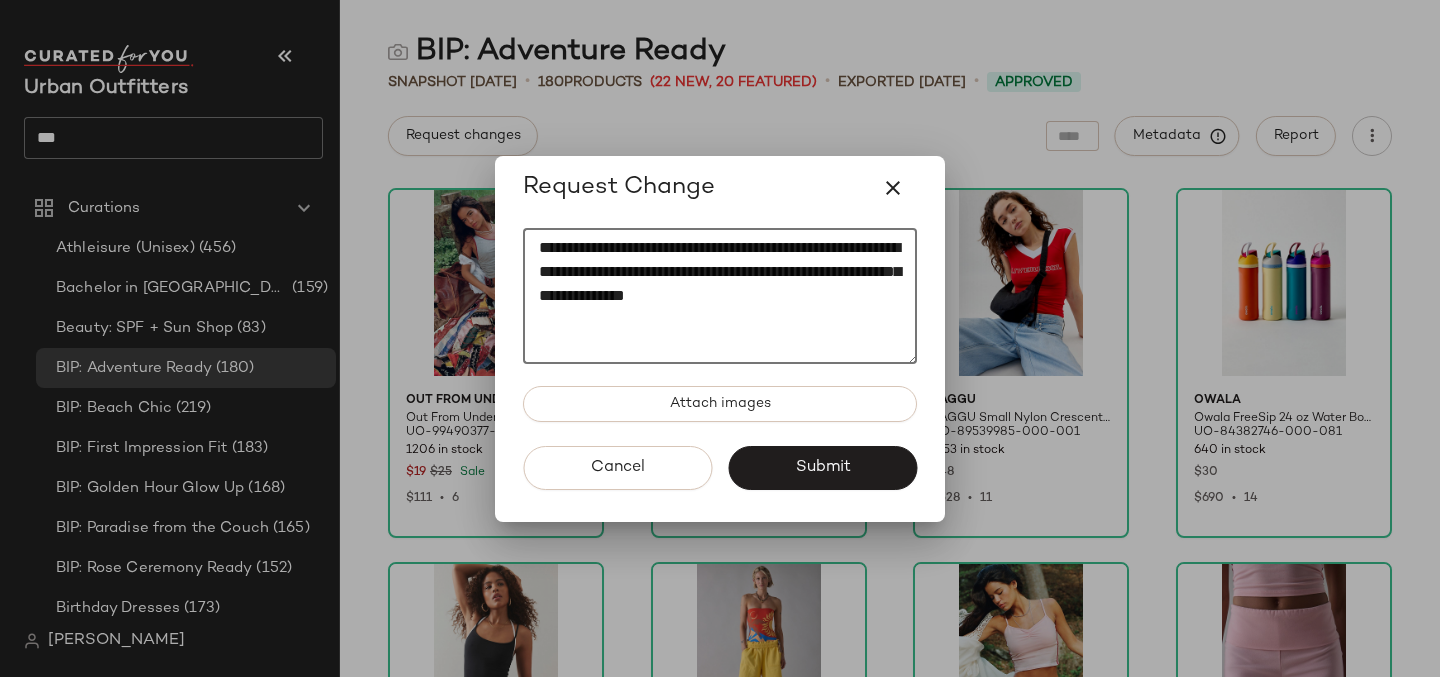 paste on "********" 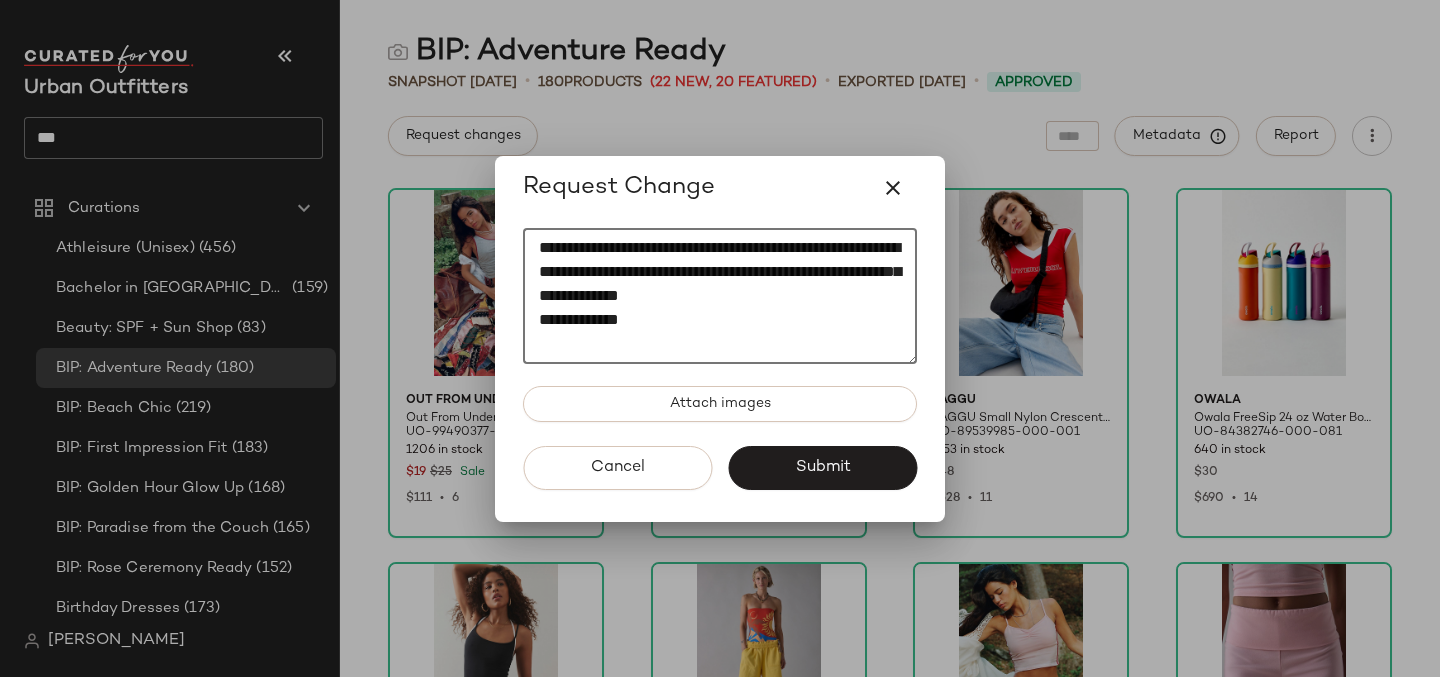 scroll, scrollTop: 12, scrollLeft: 0, axis: vertical 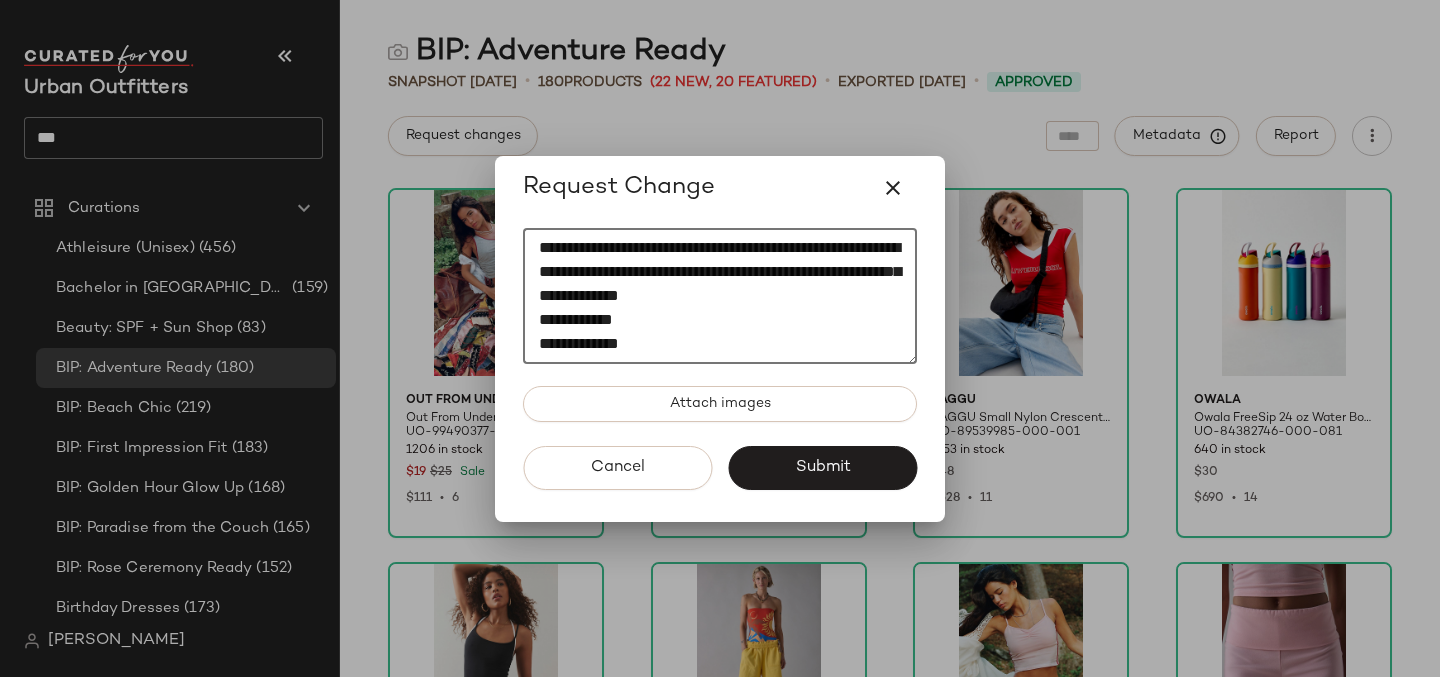 paste on "********" 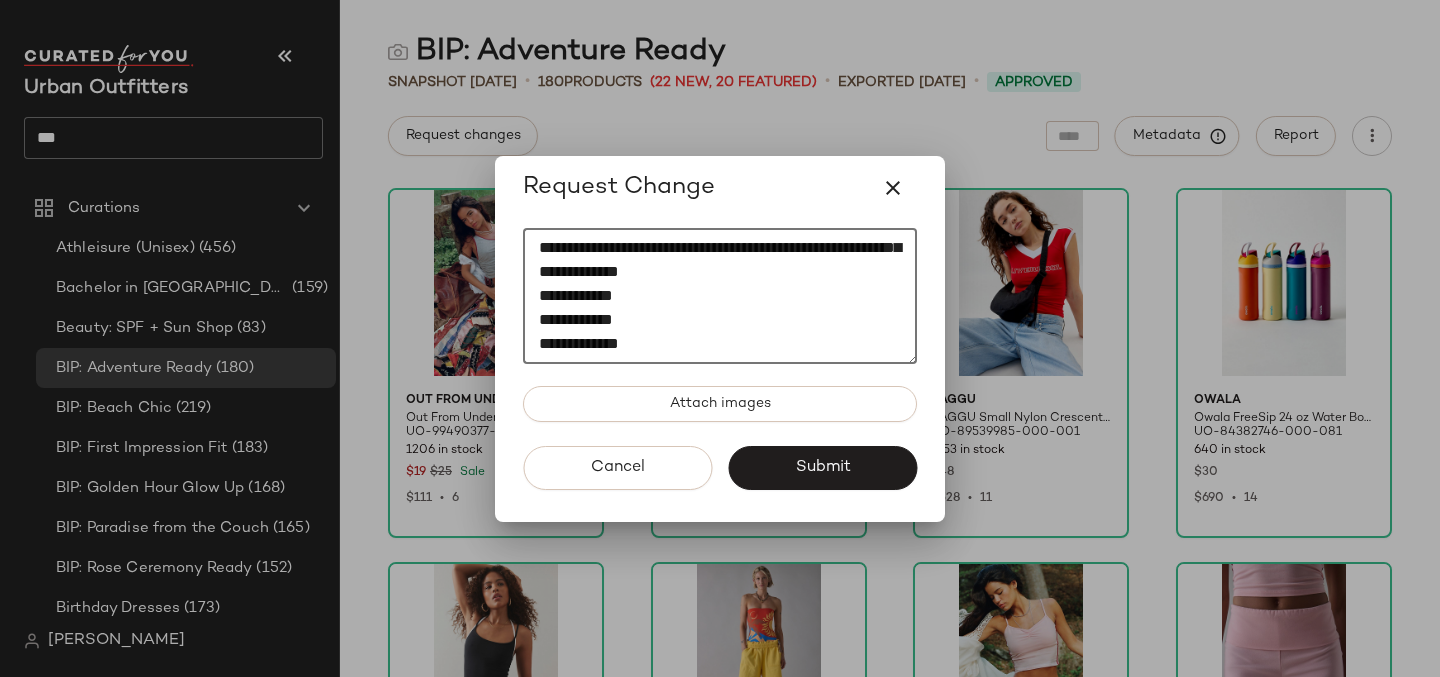 scroll, scrollTop: 60, scrollLeft: 0, axis: vertical 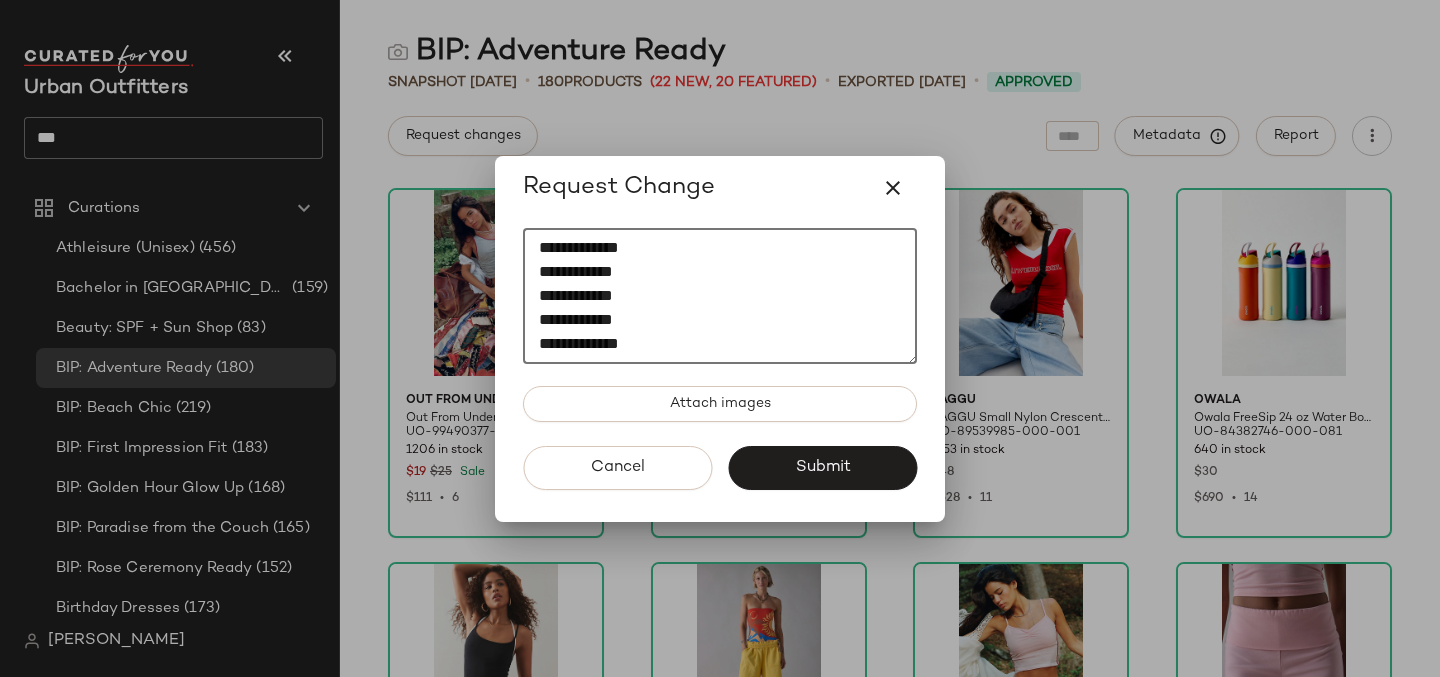 paste on "********" 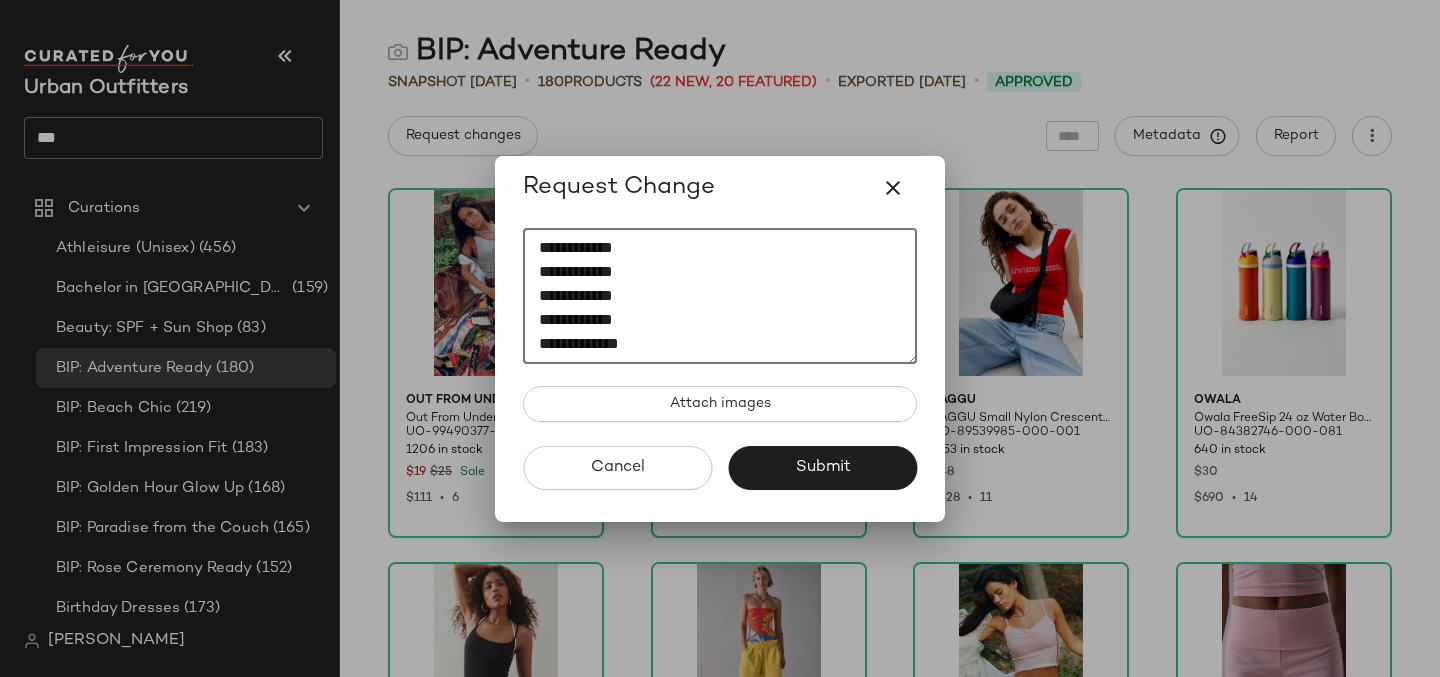 scroll, scrollTop: 108, scrollLeft: 0, axis: vertical 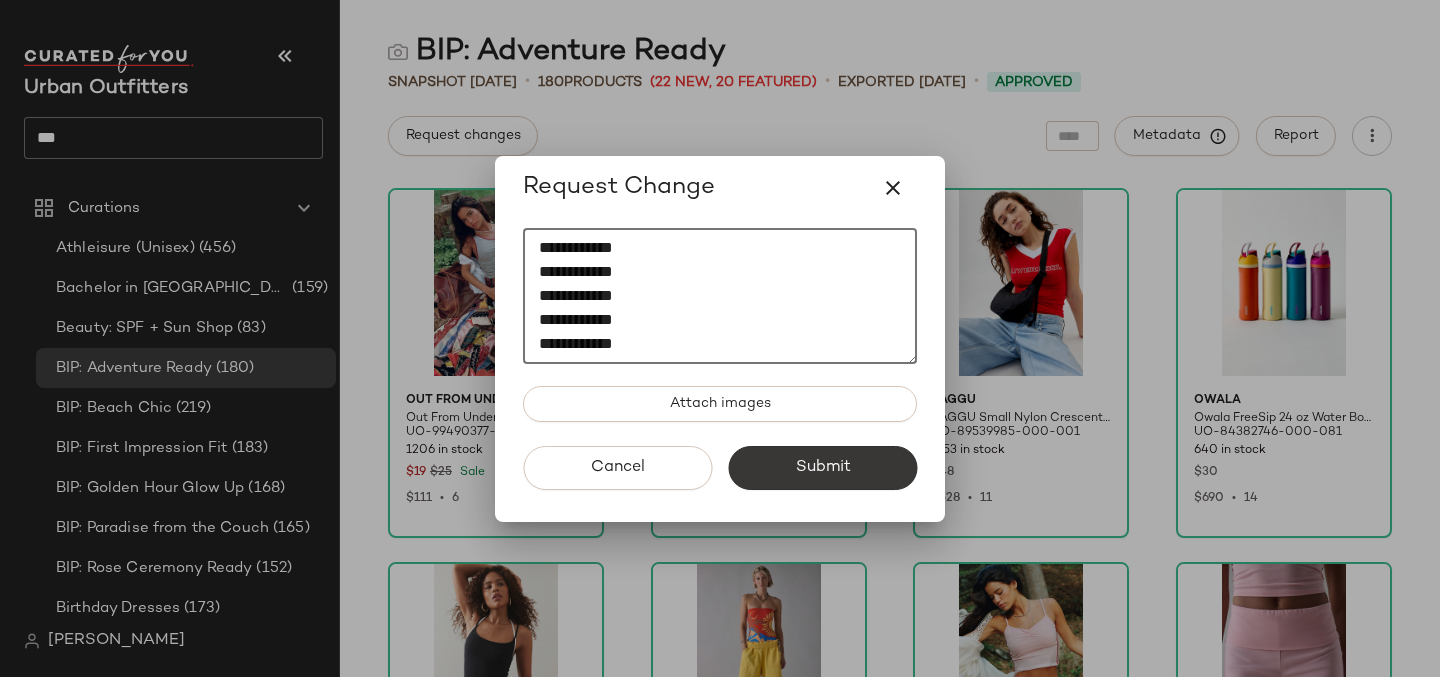 type on "**********" 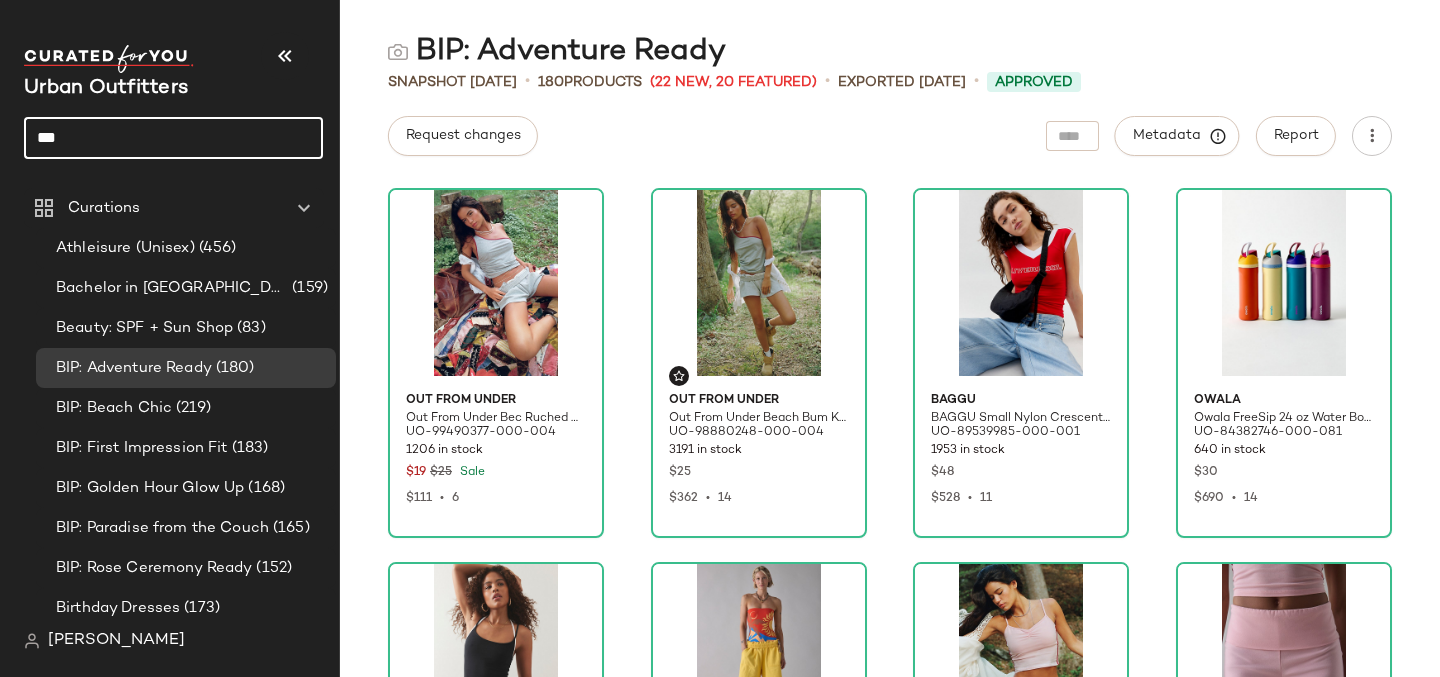 click on "***" 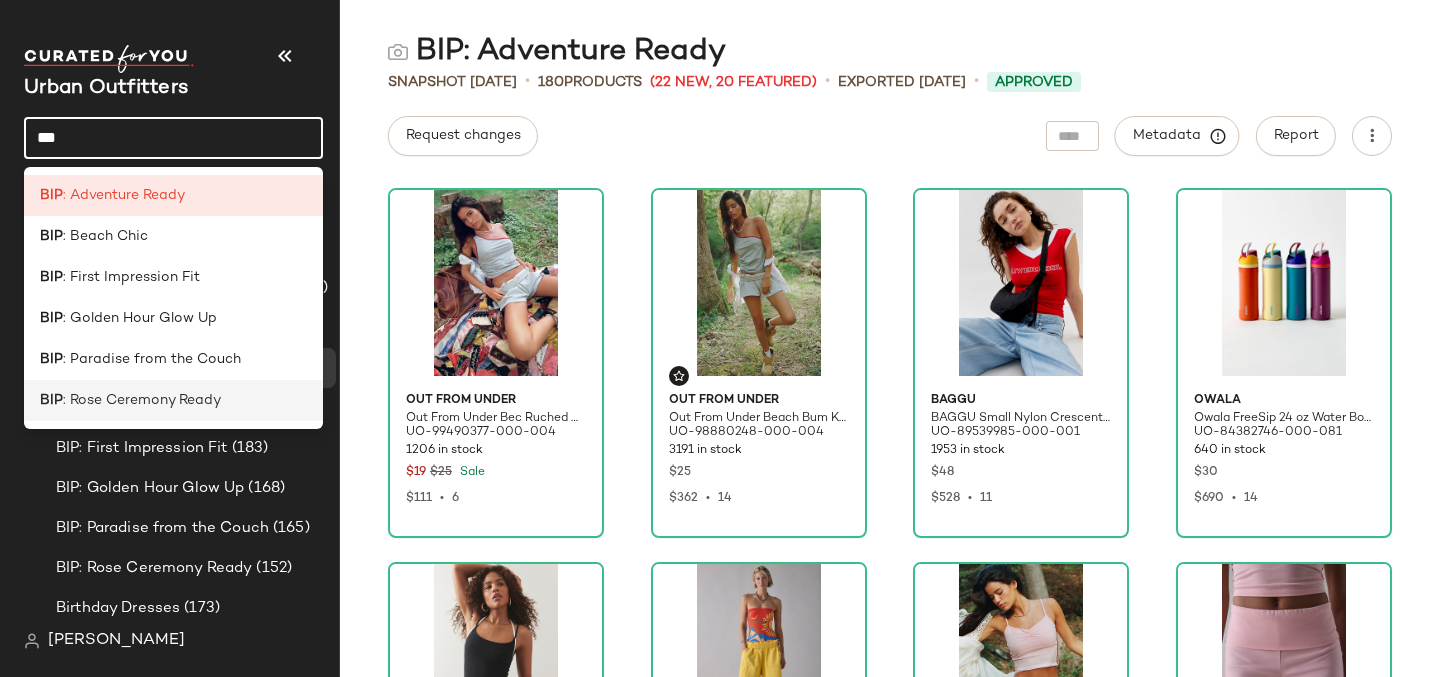 click on ": Rose Ceremony Ready" at bounding box center (142, 400) 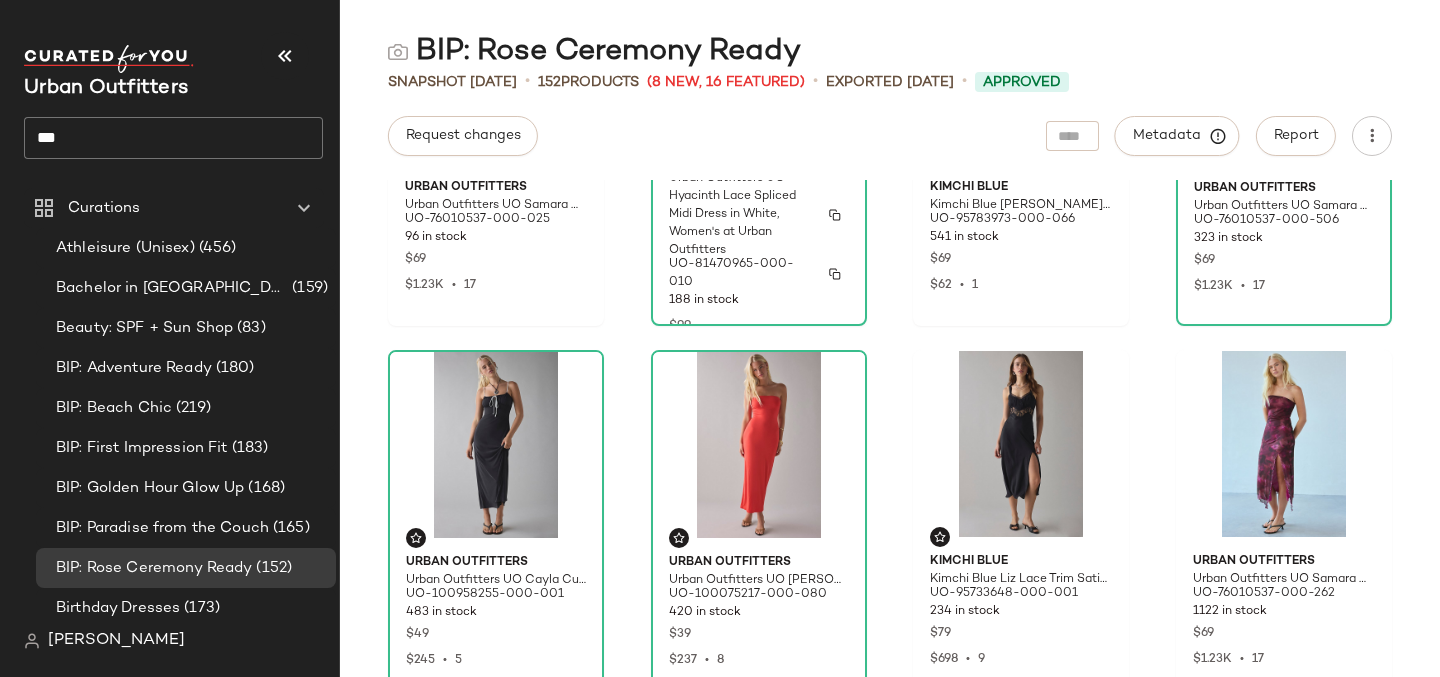scroll, scrollTop: 1033, scrollLeft: 0, axis: vertical 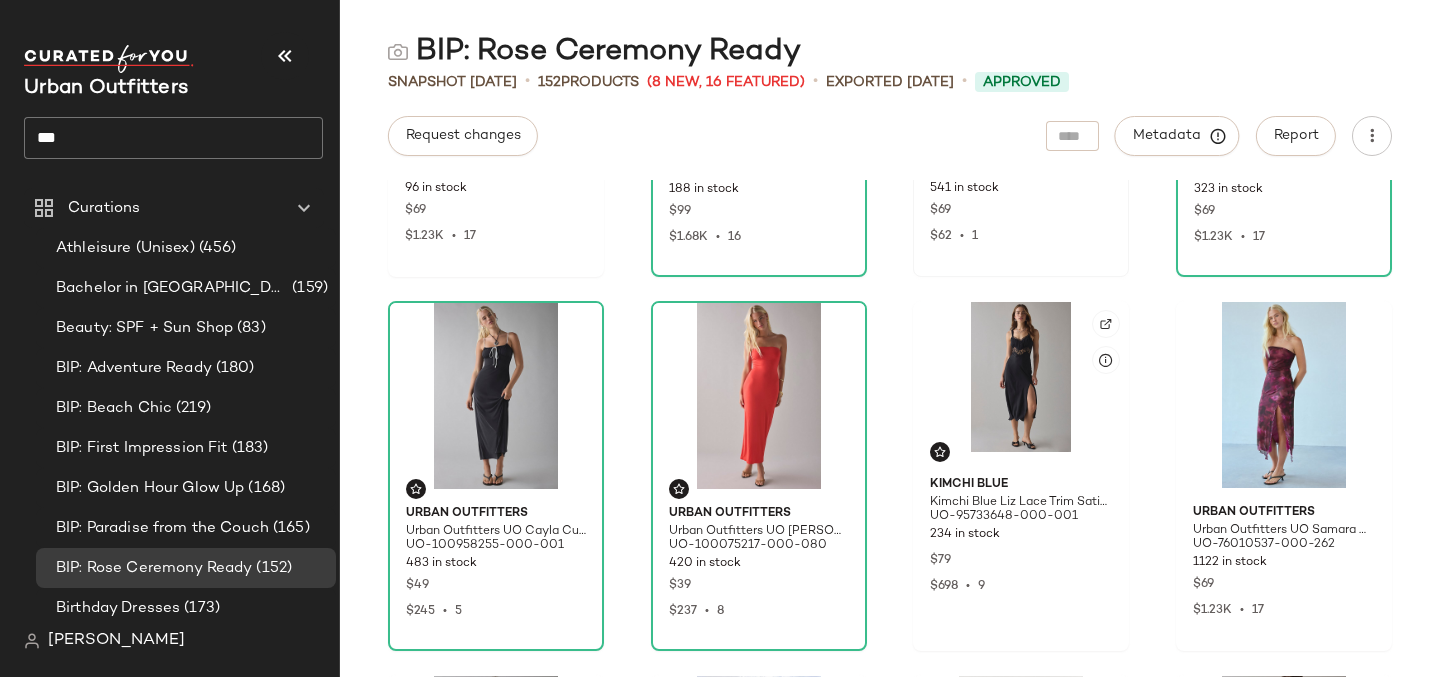 drag, startPoint x: 948, startPoint y: 577, endPoint x: 1075, endPoint y: 254, distance: 347.0706 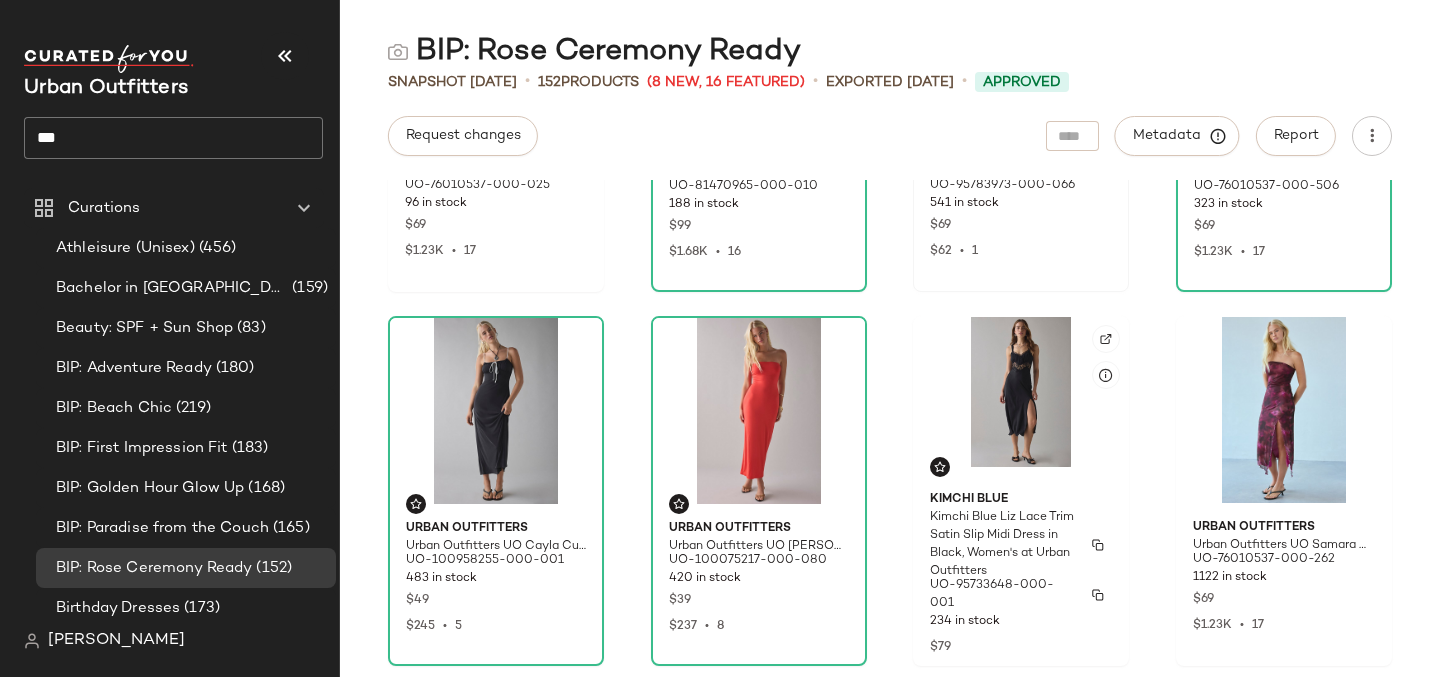 scroll, scrollTop: 1023, scrollLeft: 0, axis: vertical 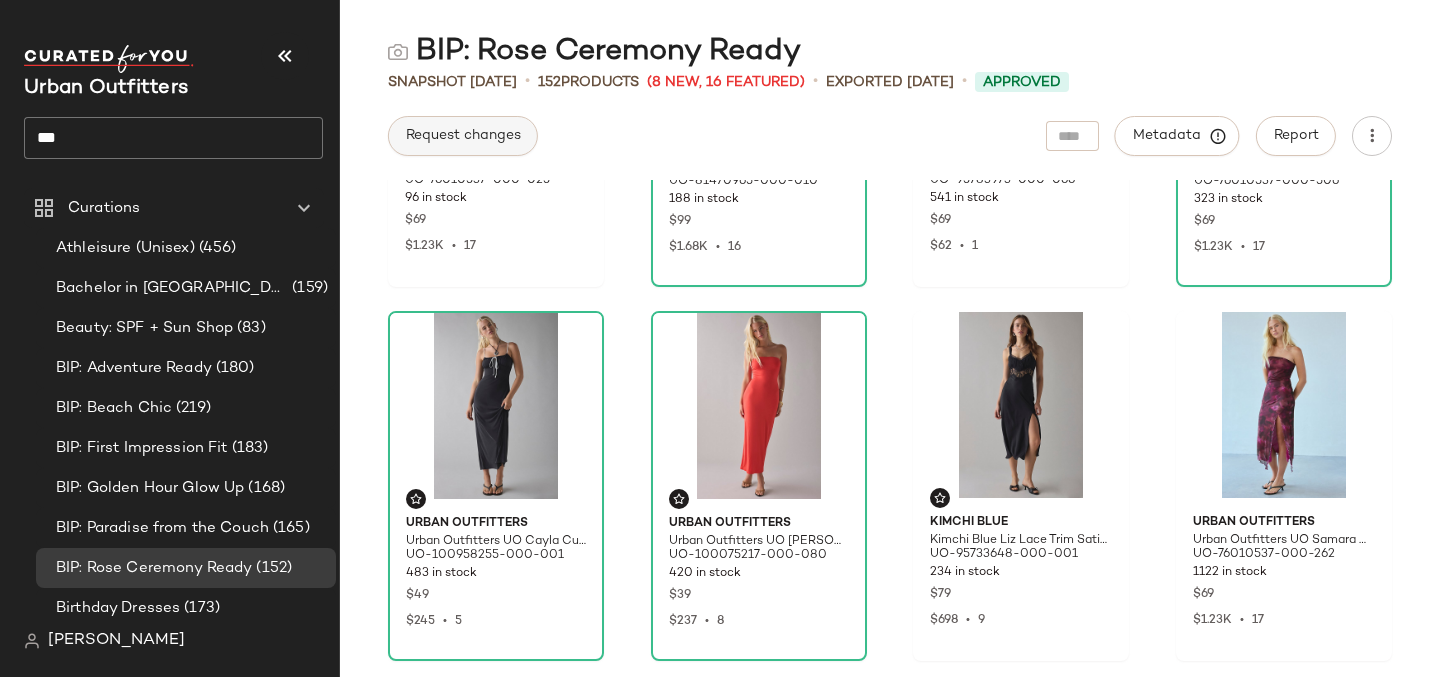 click on "Request changes" at bounding box center [463, 136] 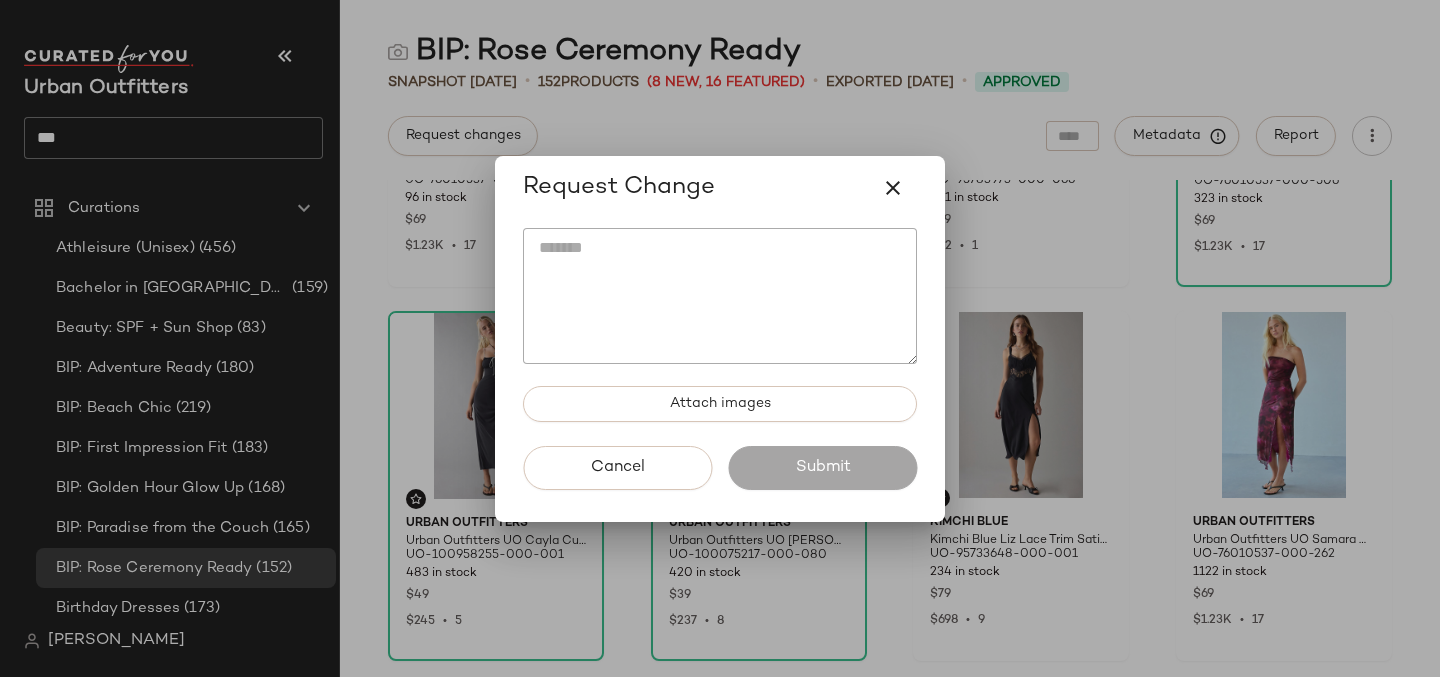 click 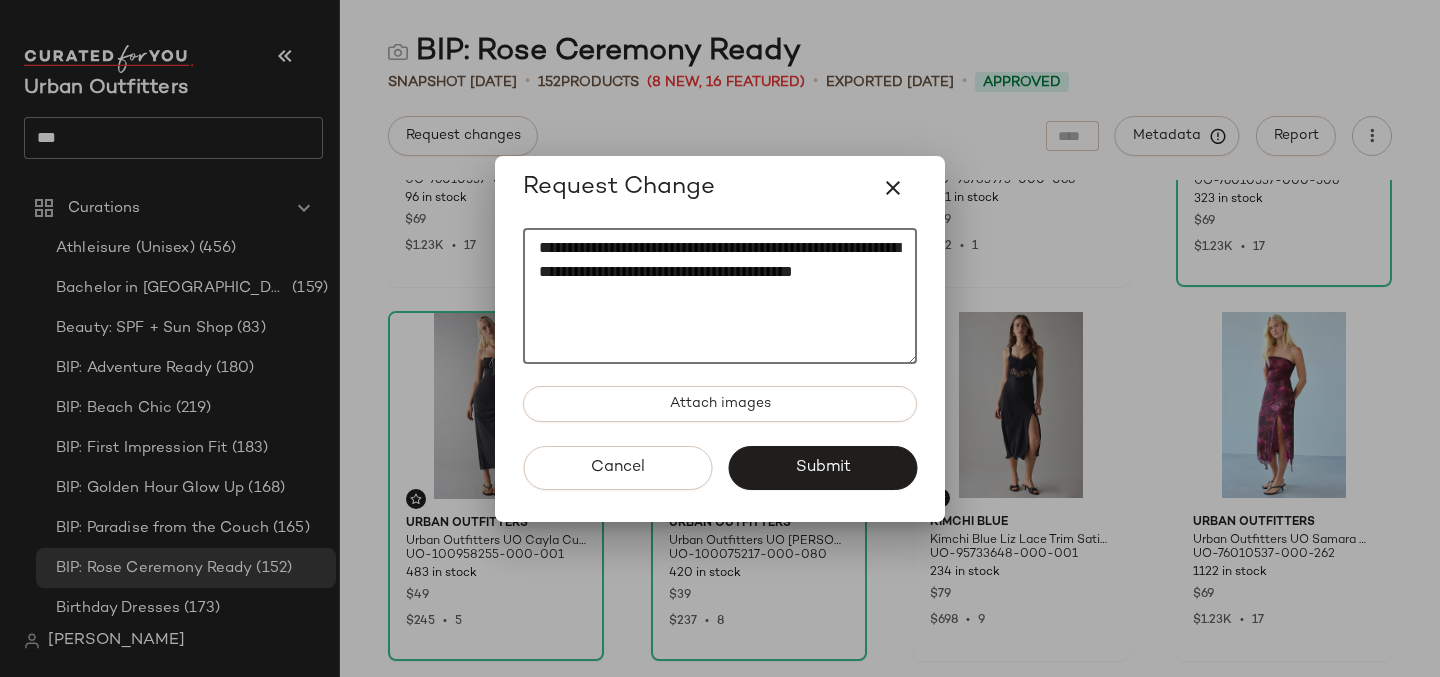 paste on "*
*********" 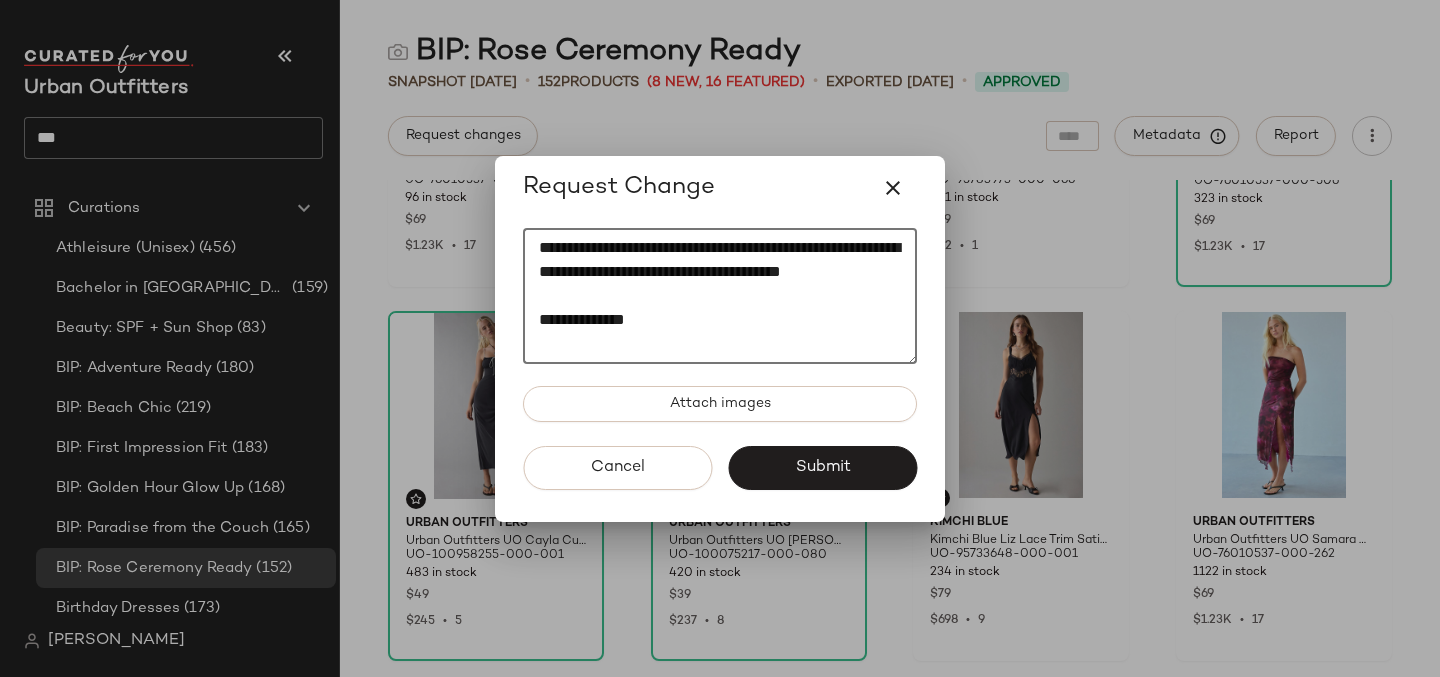 scroll, scrollTop: 12, scrollLeft: 0, axis: vertical 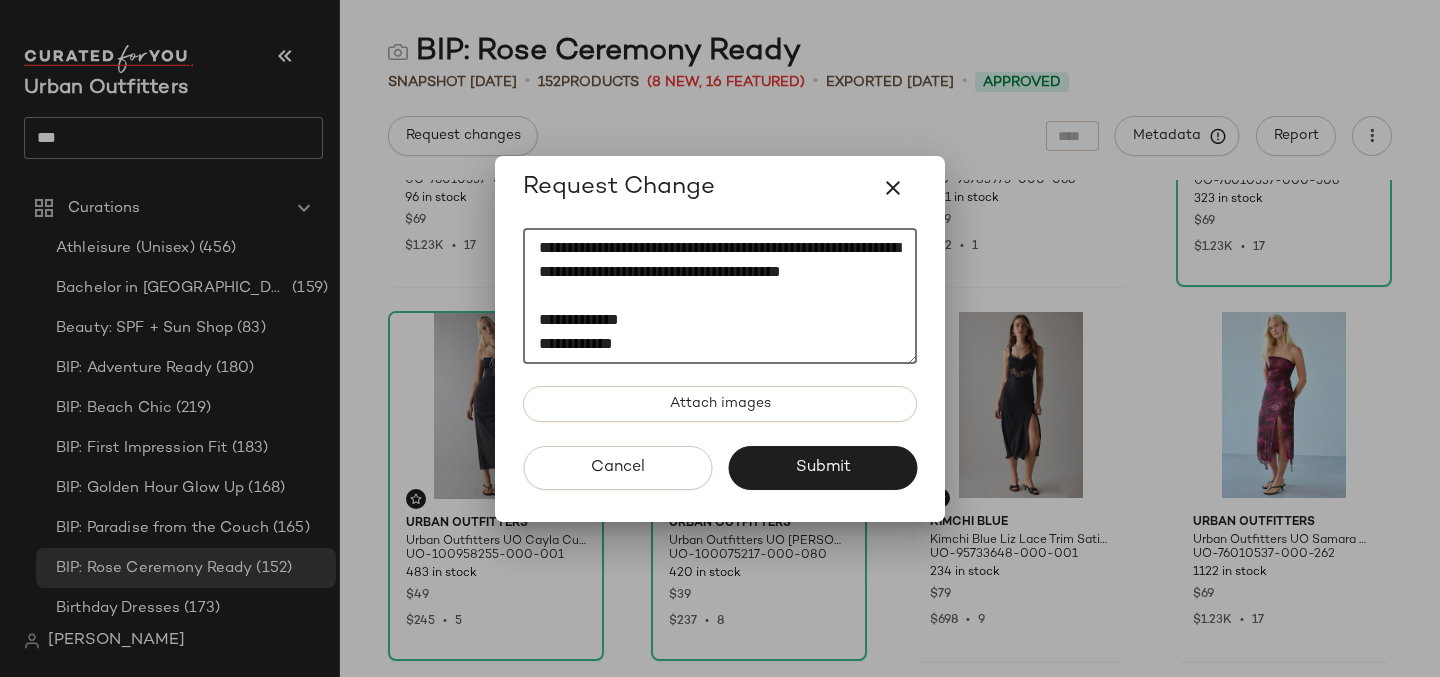 click on "**********" 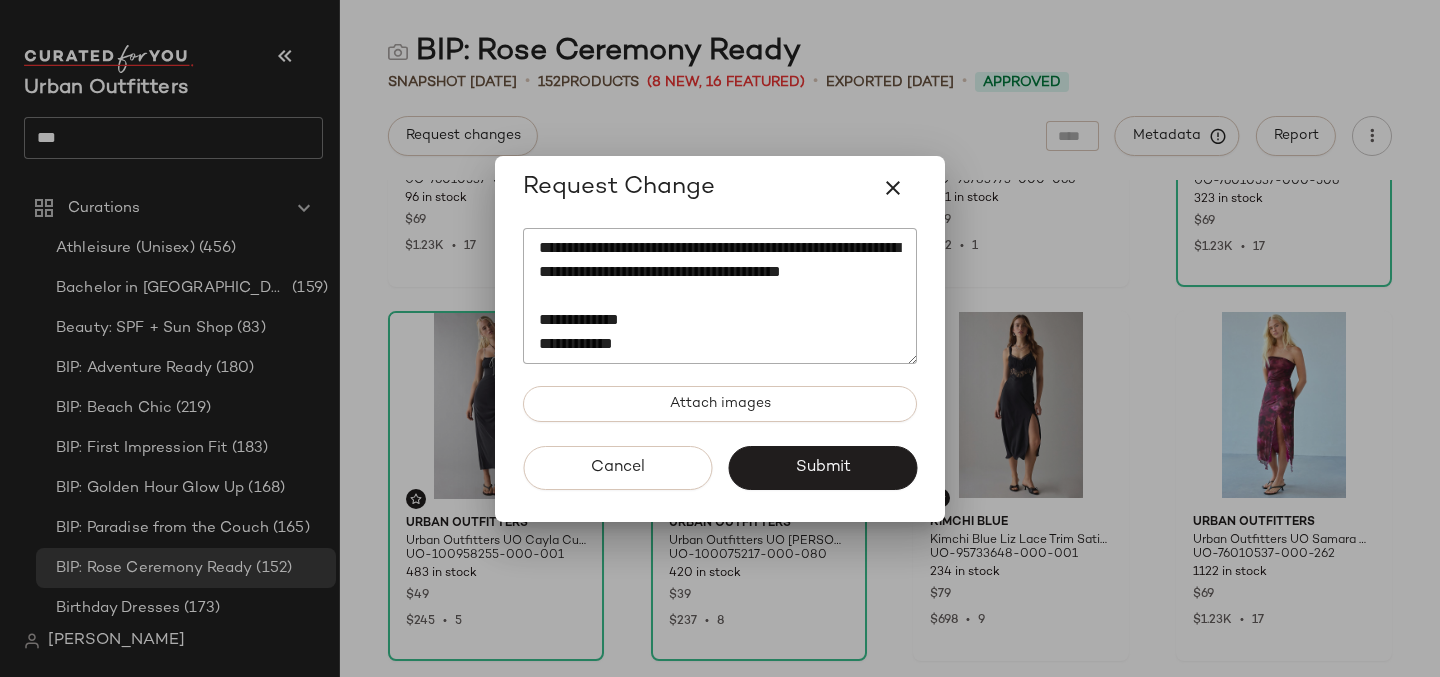 scroll, scrollTop: 24, scrollLeft: 0, axis: vertical 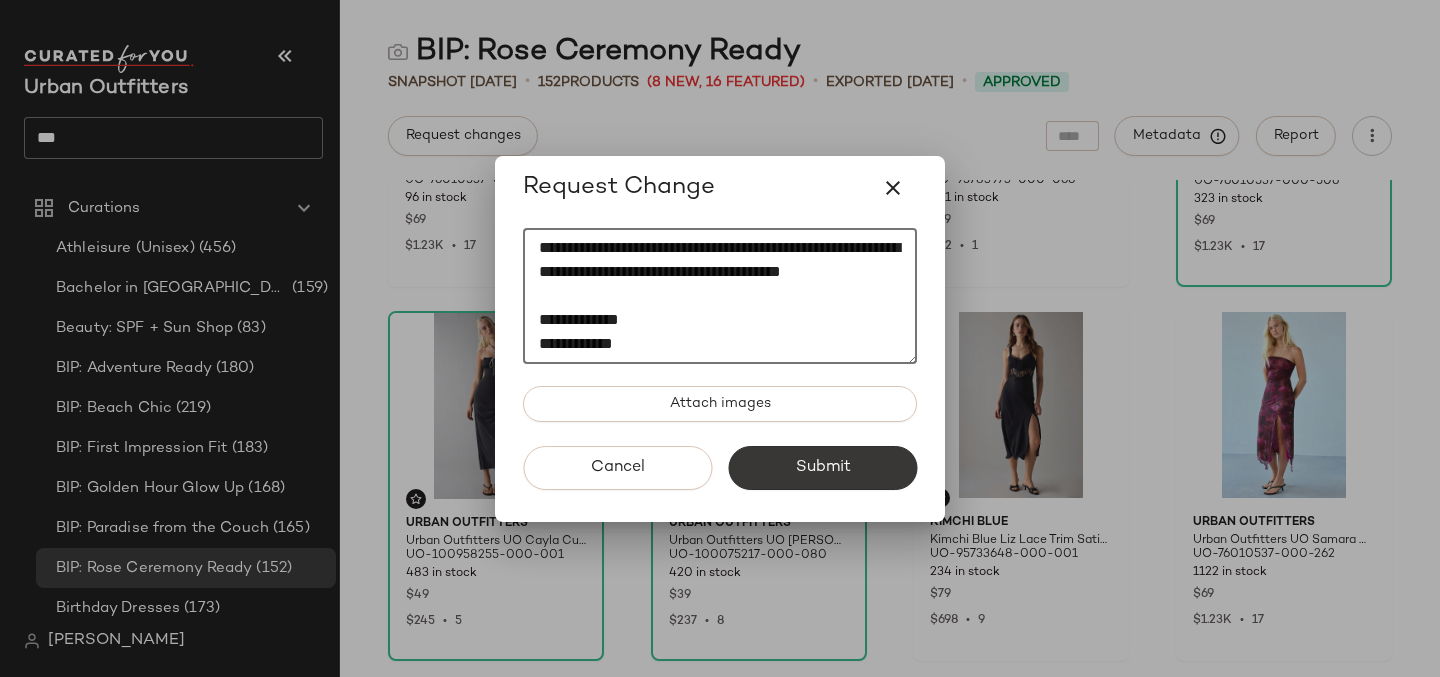 click on "Submit" 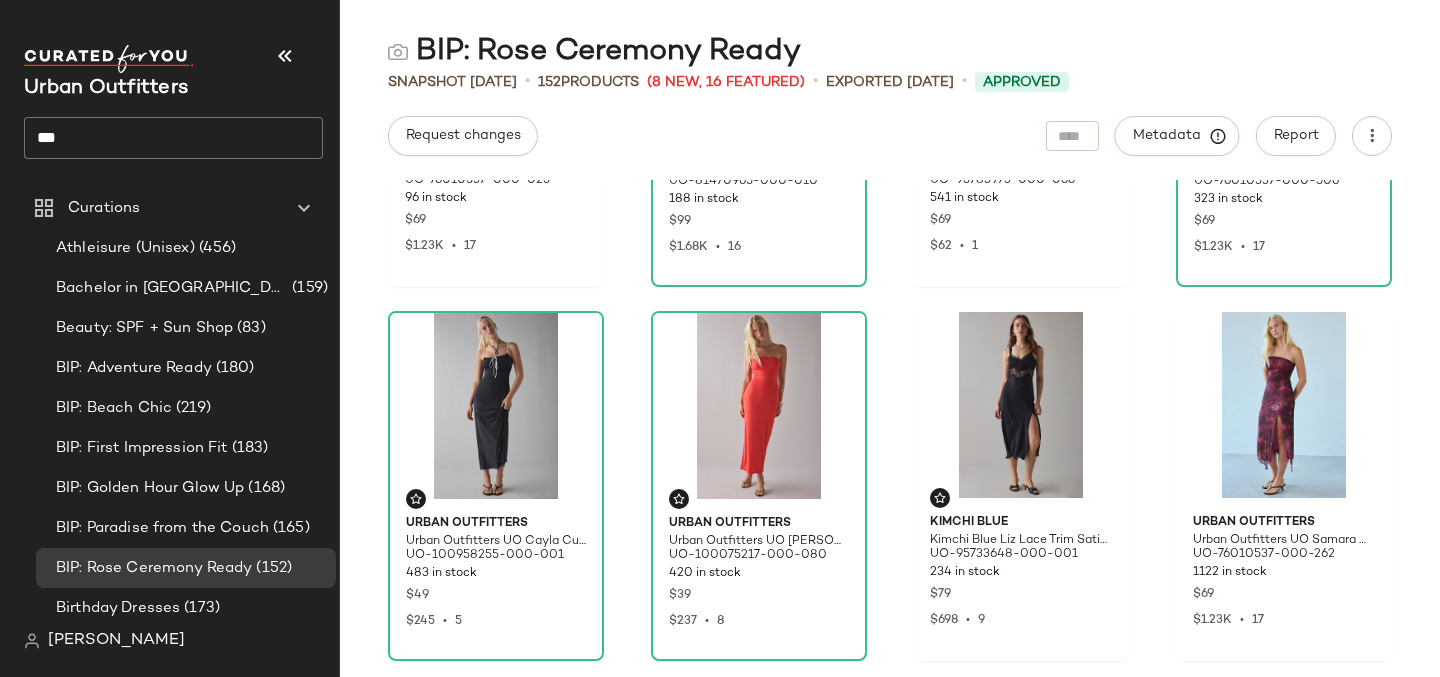 click on "***" 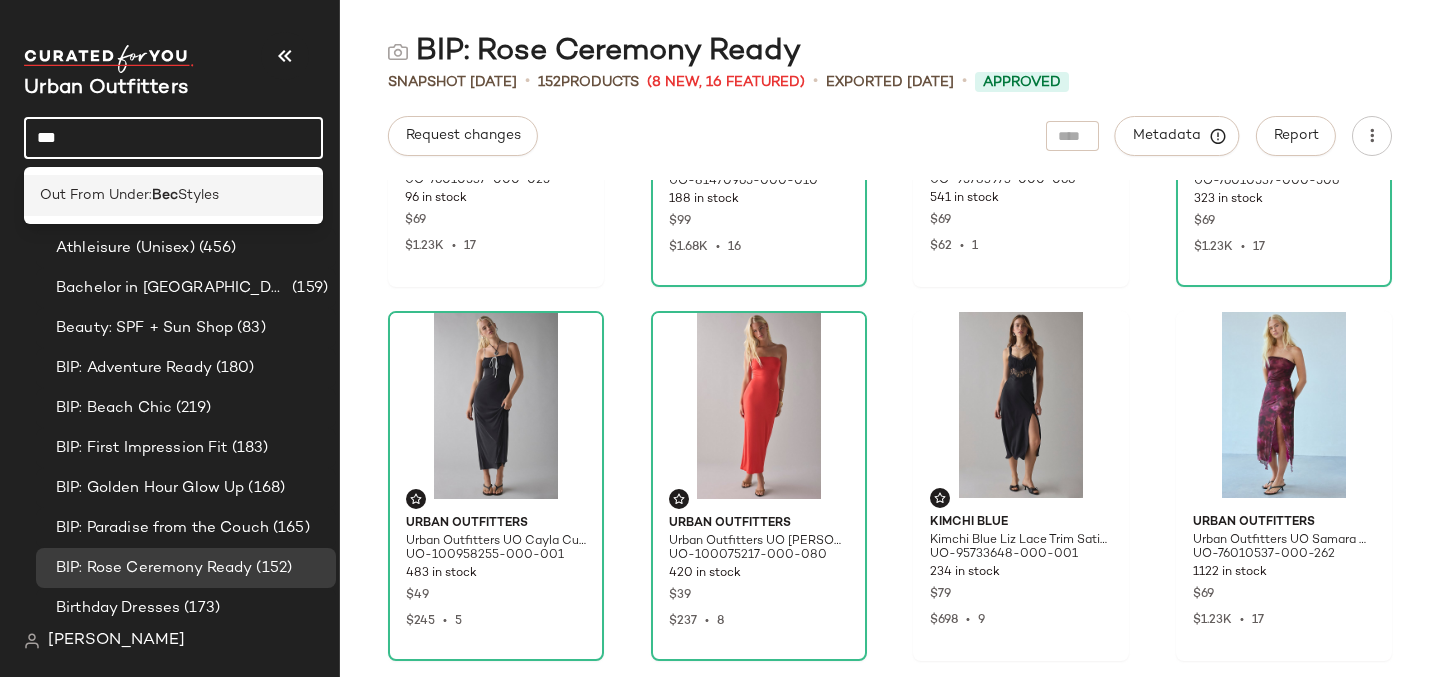 type on "***" 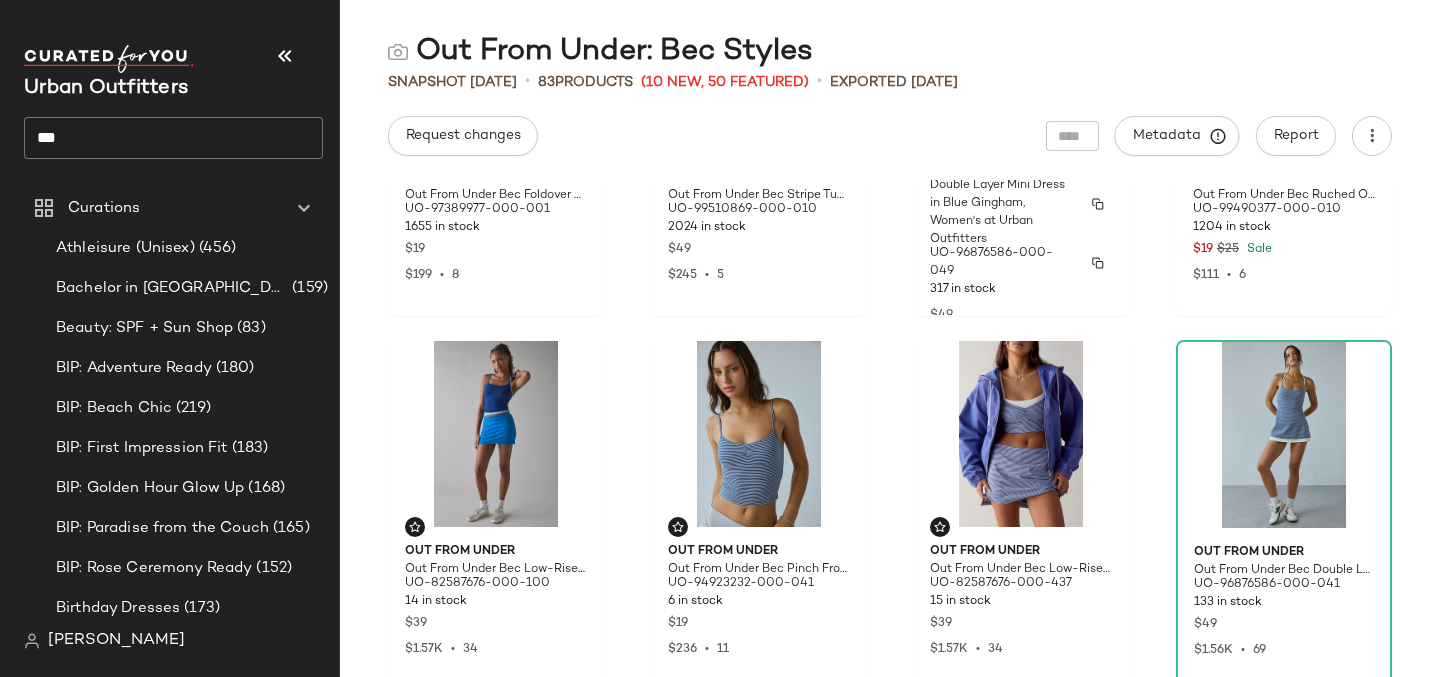 scroll, scrollTop: 0, scrollLeft: 0, axis: both 